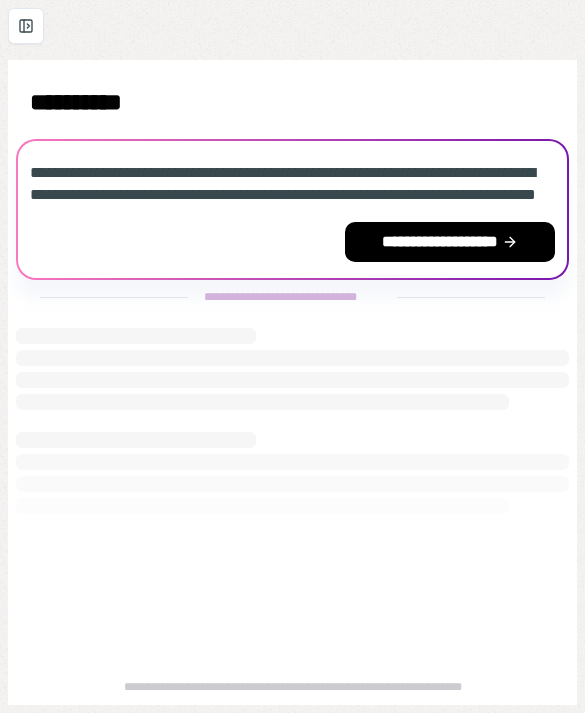 scroll, scrollTop: 0, scrollLeft: 0, axis: both 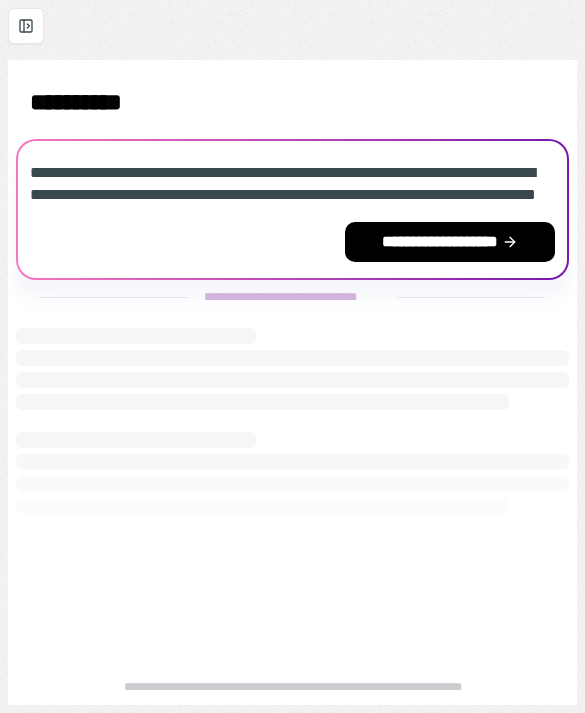click at bounding box center (292, 369) 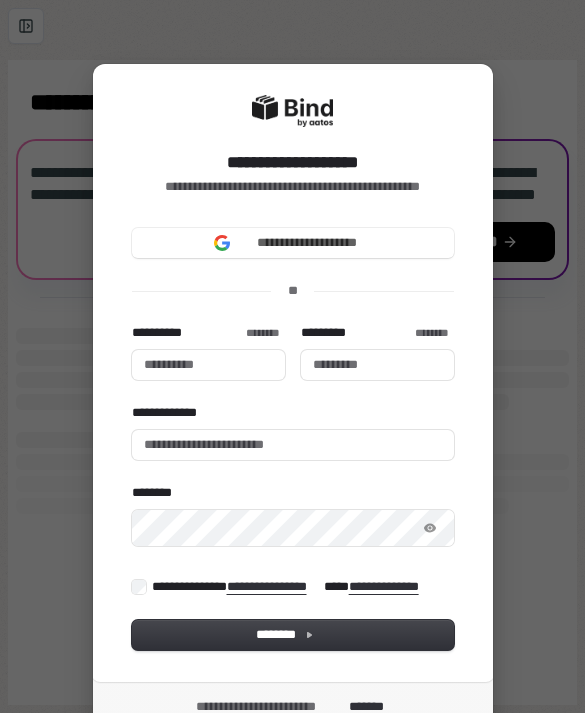 click on "**********" at bounding box center (293, 243) 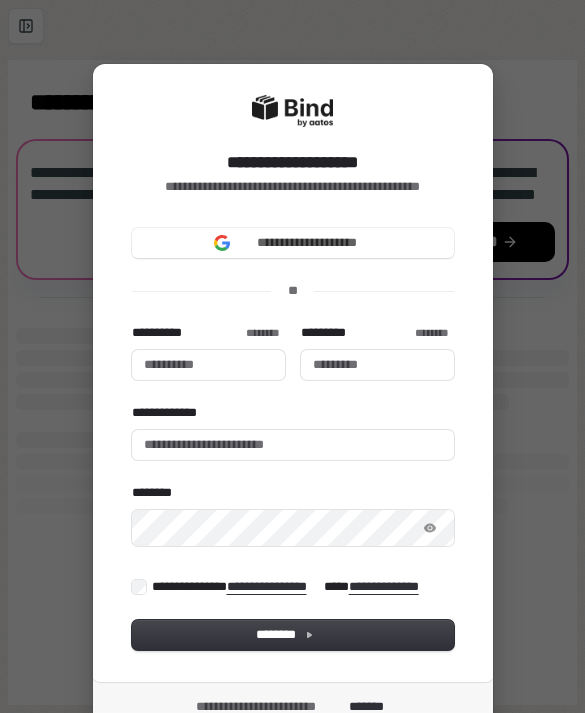 type 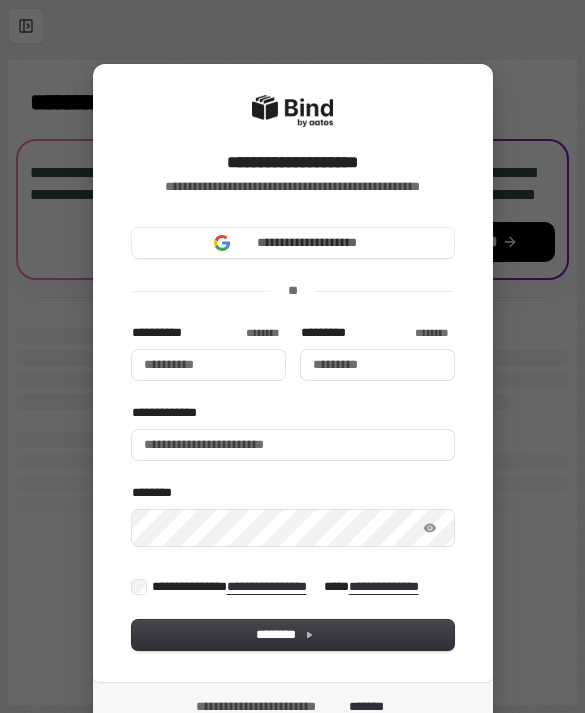 type 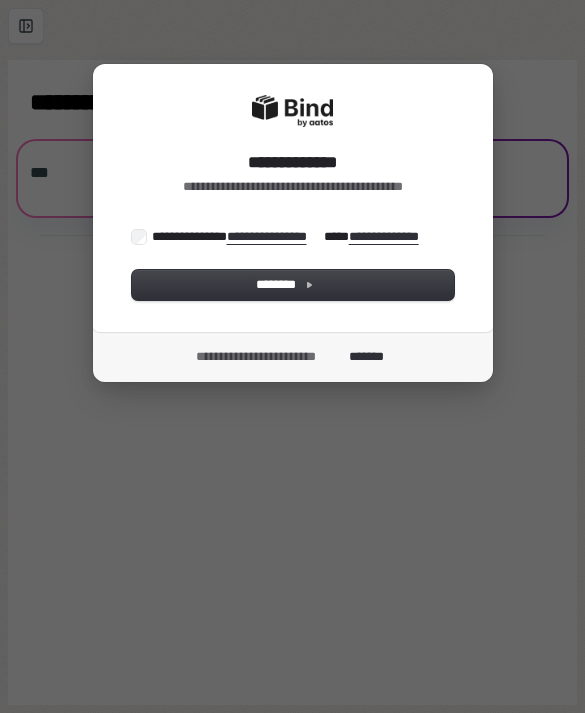 scroll, scrollTop: 0, scrollLeft: 0, axis: both 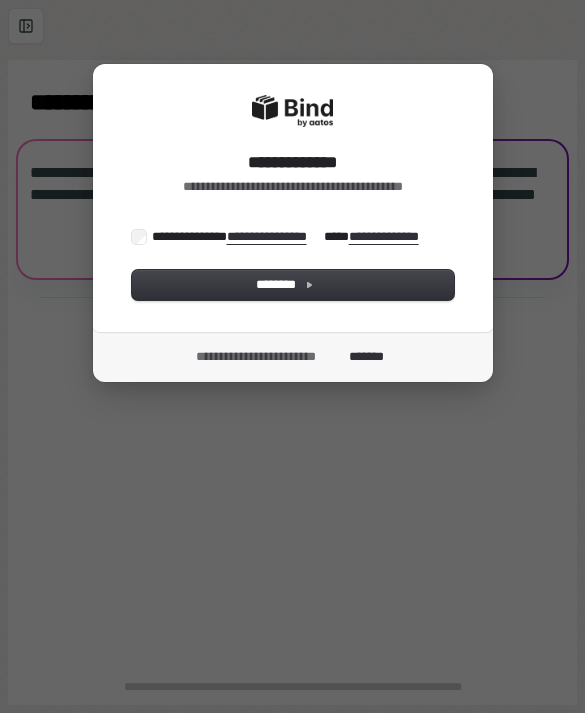 click on "********" at bounding box center [293, 285] 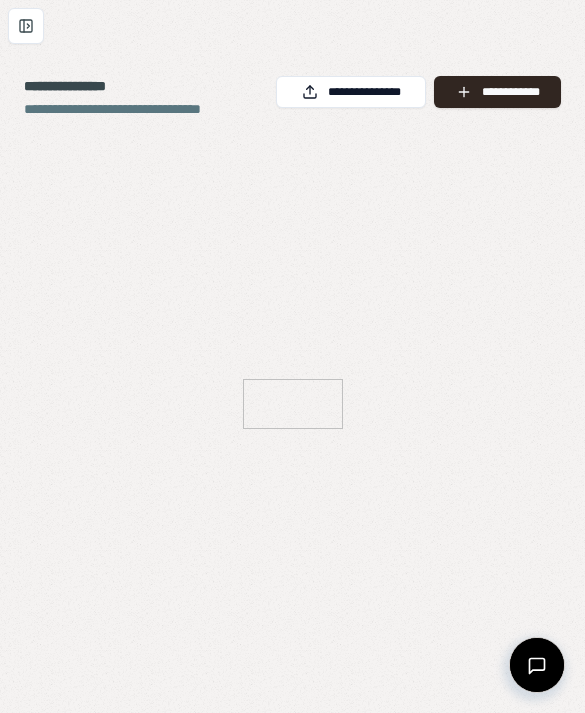scroll, scrollTop: 0, scrollLeft: 0, axis: both 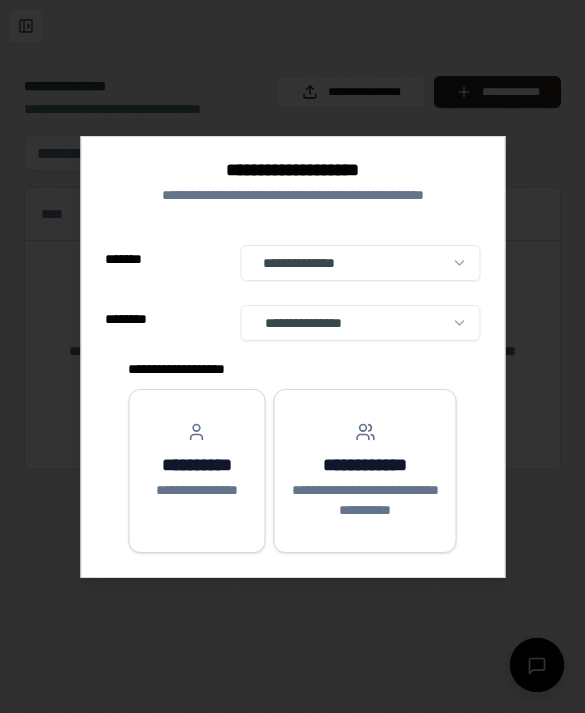 select on "******" 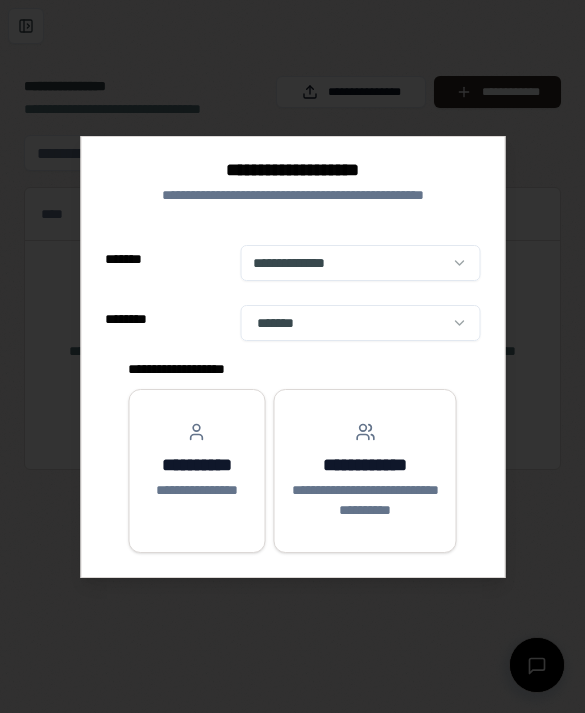 click on "**********" at bounding box center (196, 465) 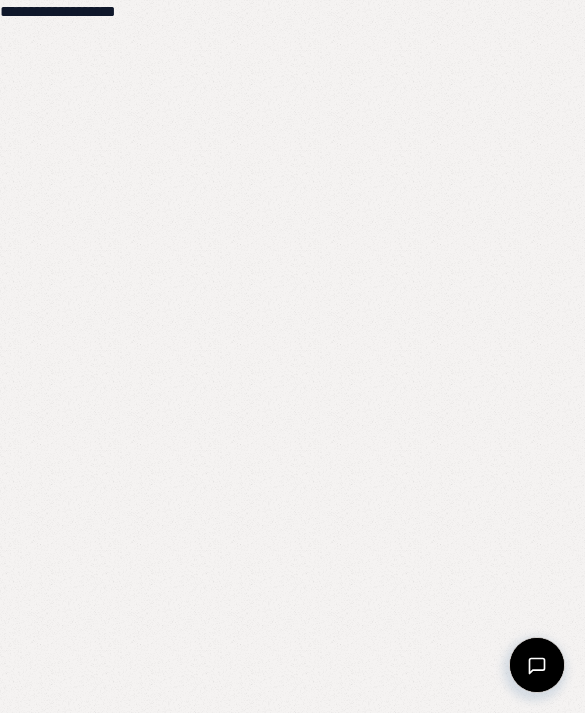 click on "**********" at bounding box center [70, 356] 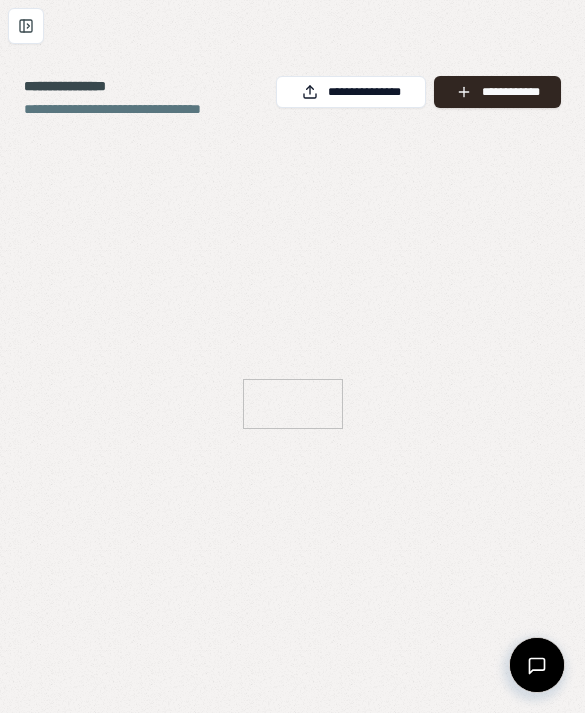 scroll, scrollTop: 0, scrollLeft: 0, axis: both 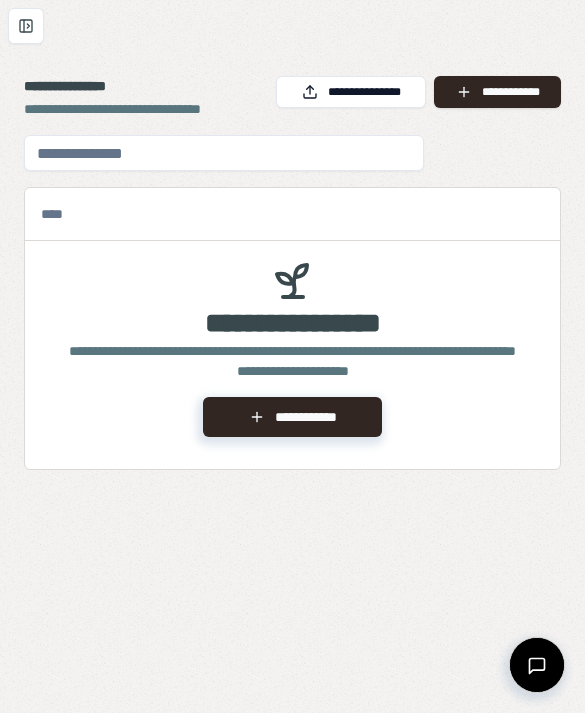 click at bounding box center (26, 26) 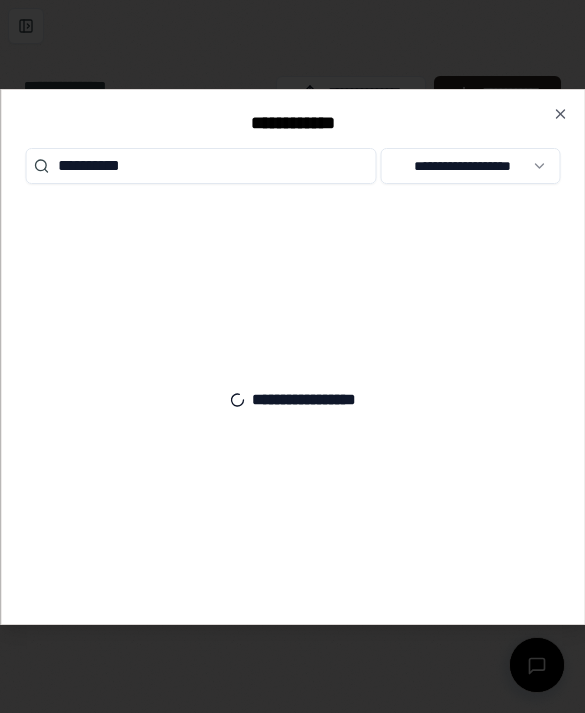 click on "**********" at bounding box center [200, 166] 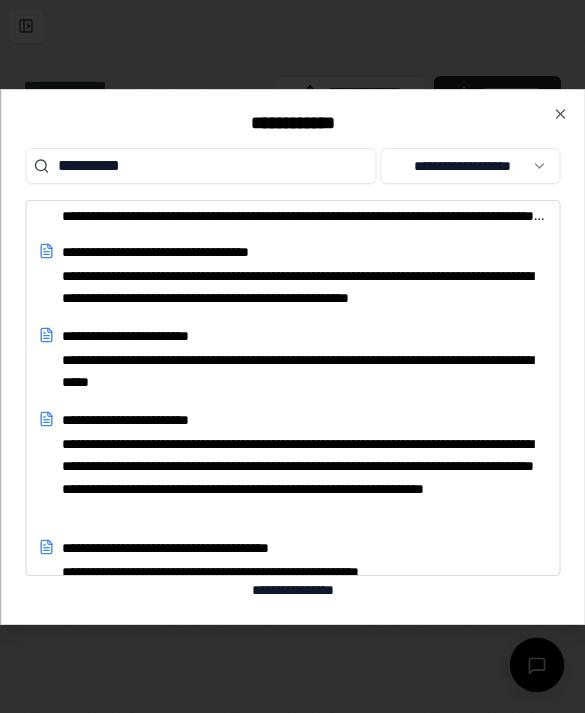 scroll, scrollTop: 2394, scrollLeft: 0, axis: vertical 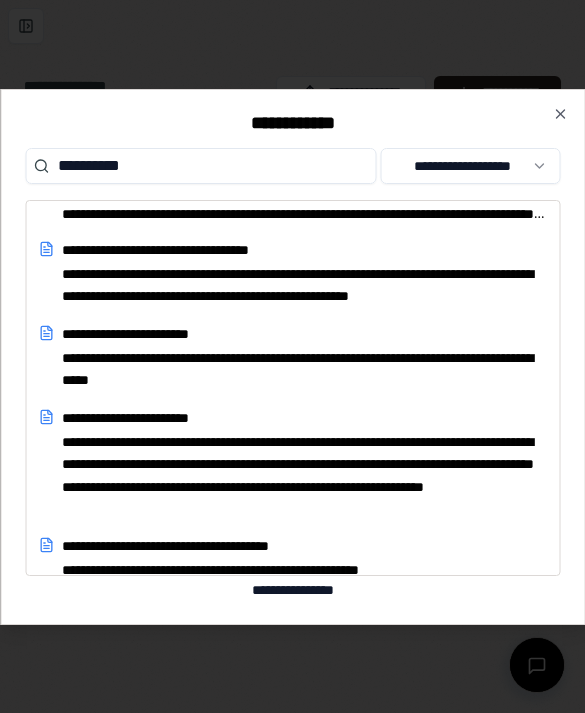 click on "**********" at bounding box center [200, 166] 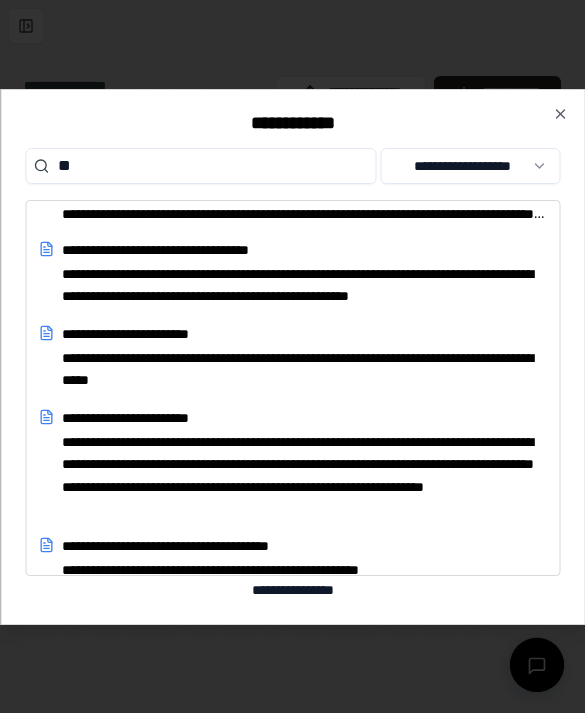 type on "*" 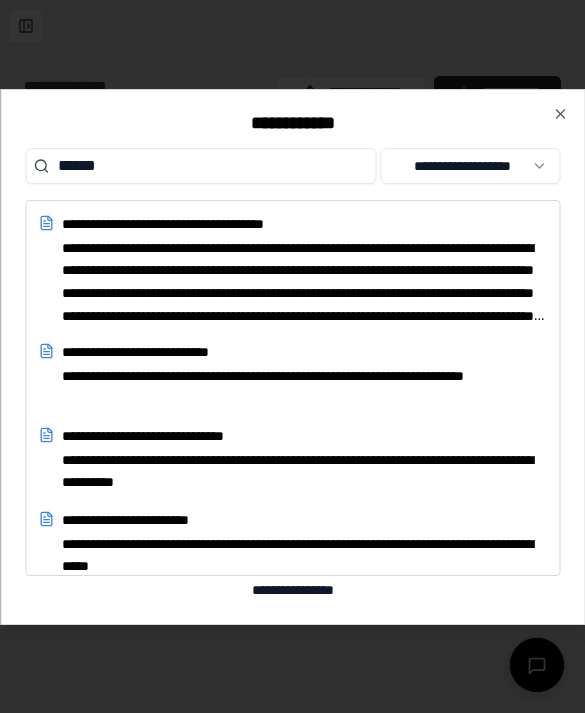 scroll, scrollTop: 0, scrollLeft: 0, axis: both 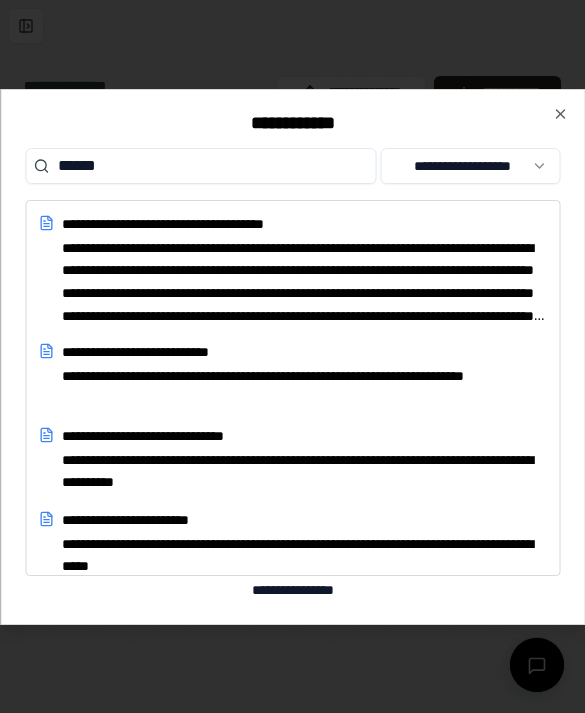 click on "******" at bounding box center [200, 166] 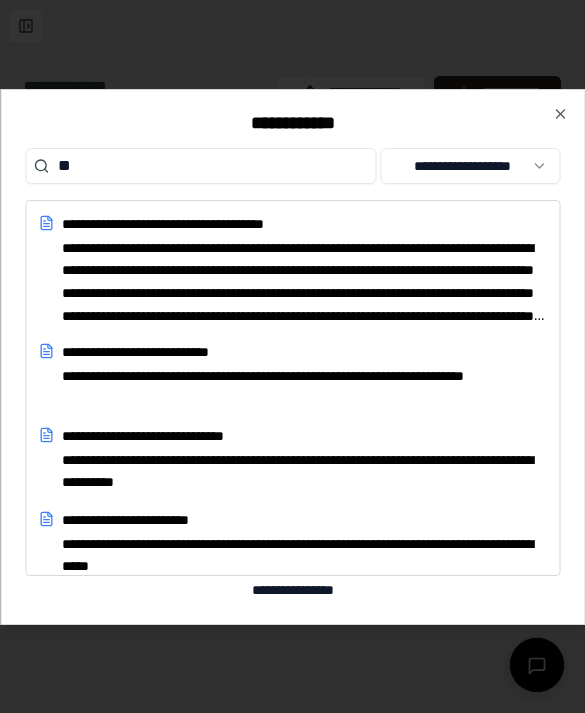 type on "*" 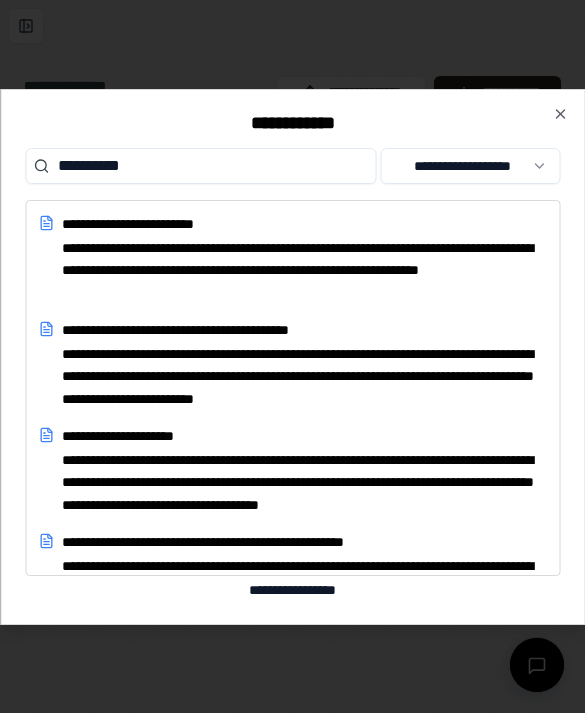 type on "**********" 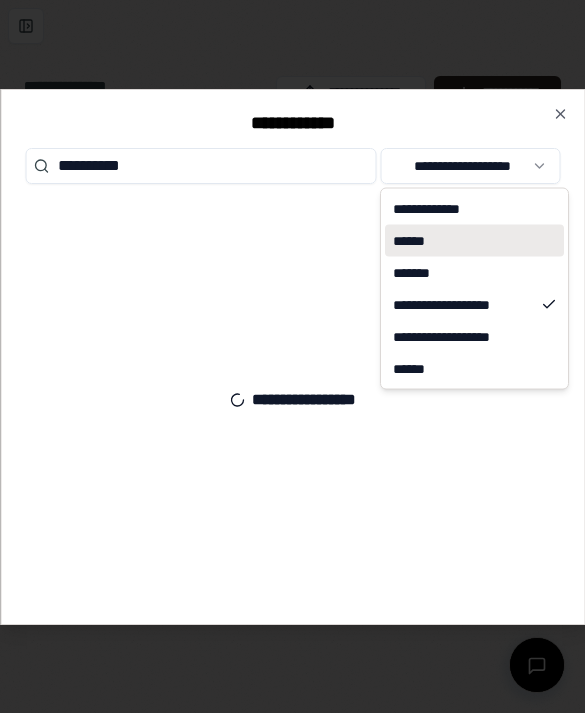 click on "******" at bounding box center [474, 241] 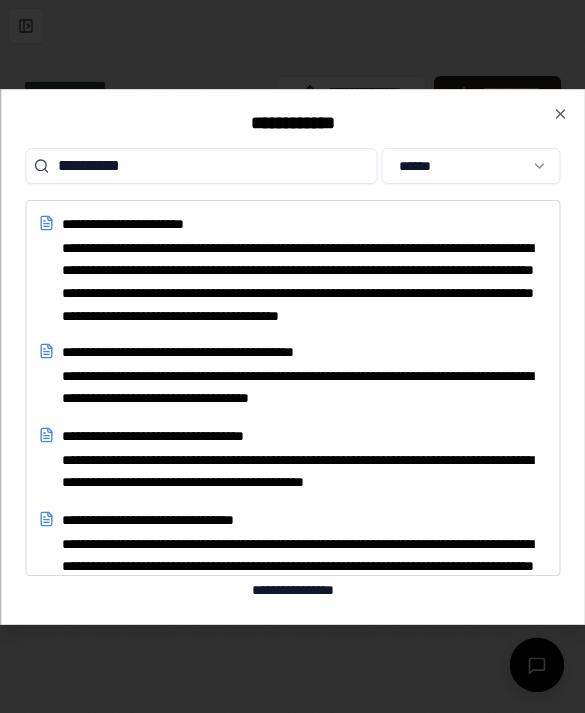 click on "**********" at bounding box center [304, 281] 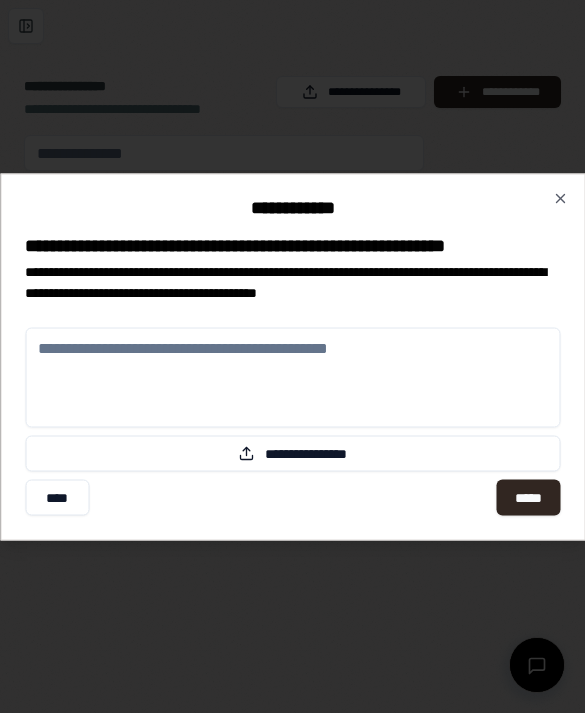 click on "*****" at bounding box center (528, 497) 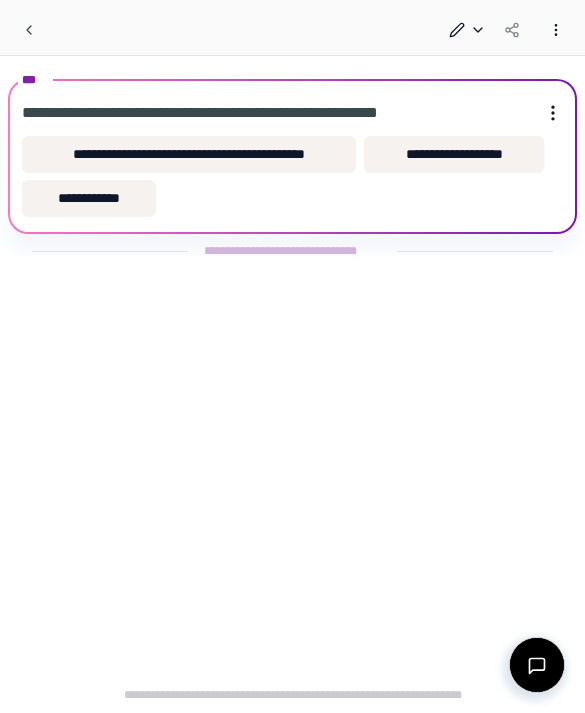 click on "**********" at bounding box center (454, 154) 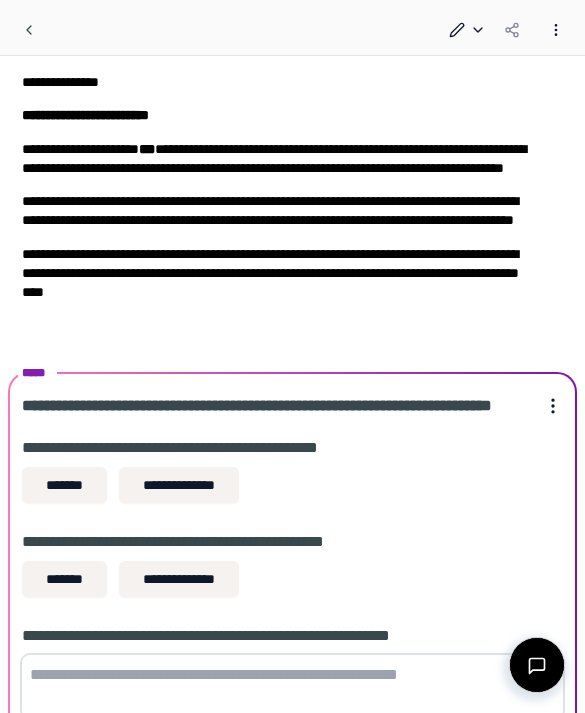 scroll, scrollTop: 240, scrollLeft: 0, axis: vertical 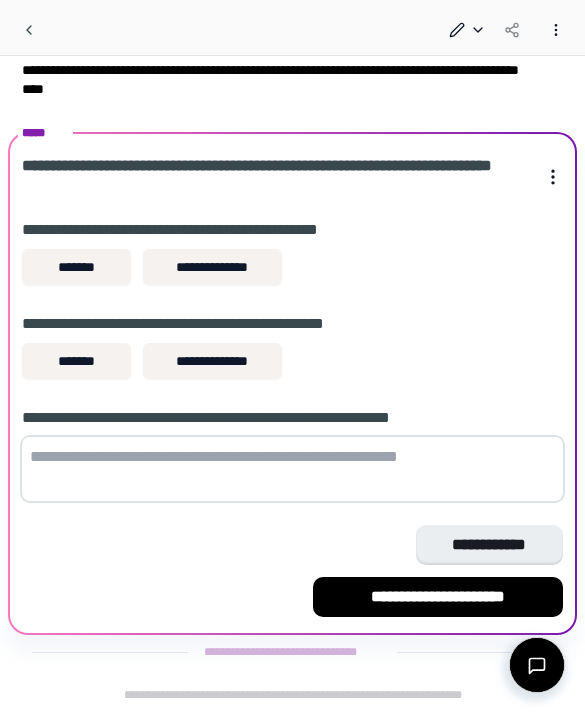 click on "*******" at bounding box center (76, 267) 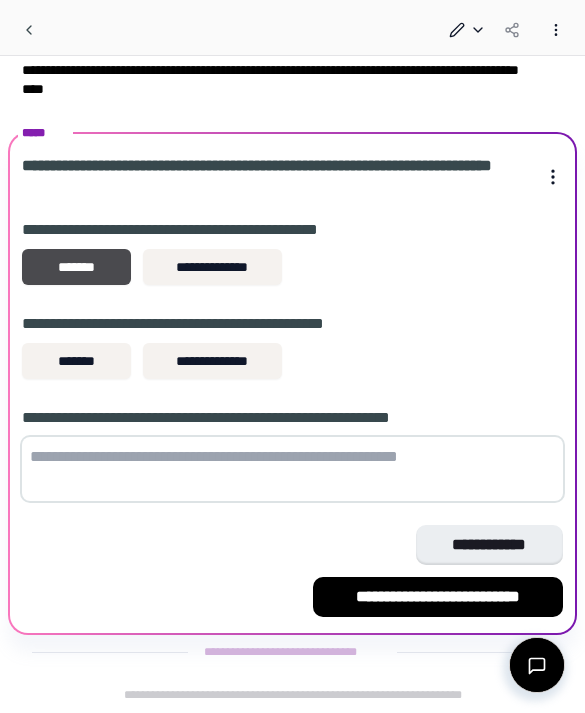 click on "*******" at bounding box center (76, 361) 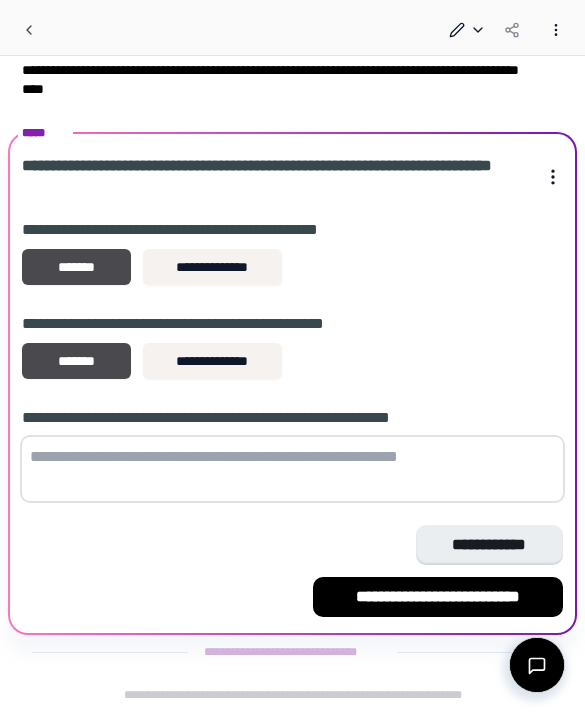click on "**********" at bounding box center [438, 597] 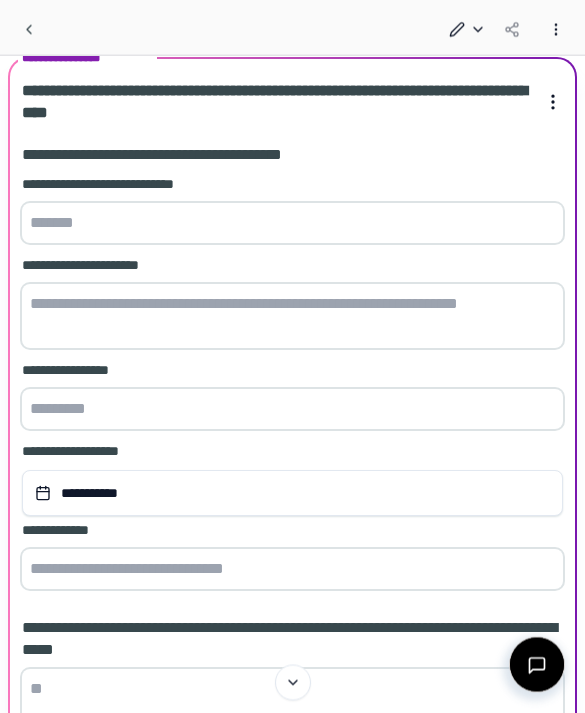 scroll, scrollTop: 409, scrollLeft: 0, axis: vertical 